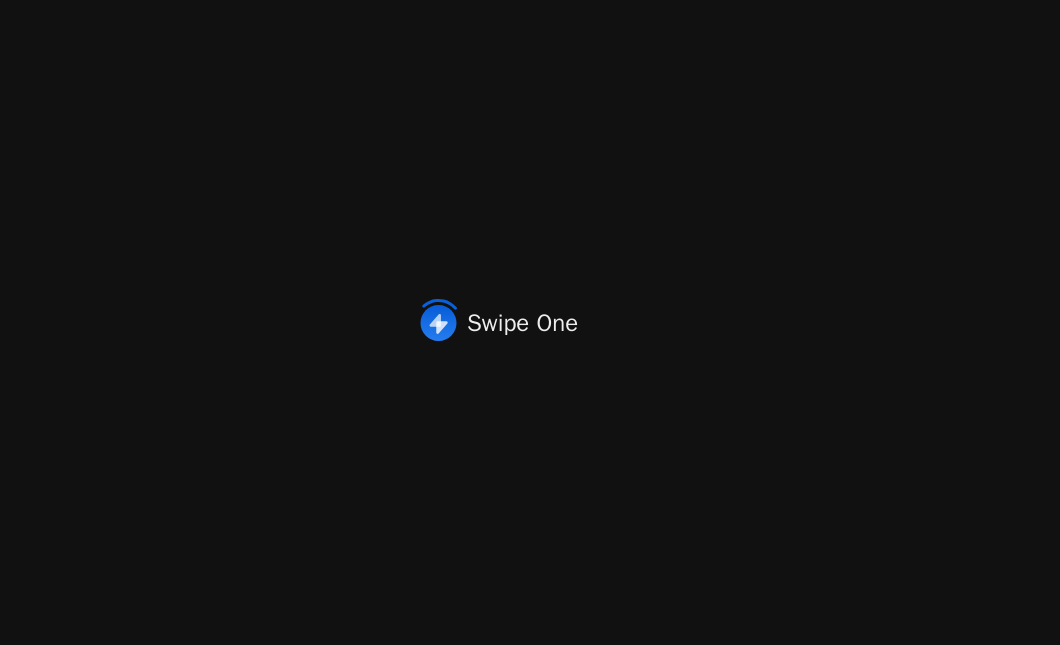 scroll, scrollTop: 0, scrollLeft: 0, axis: both 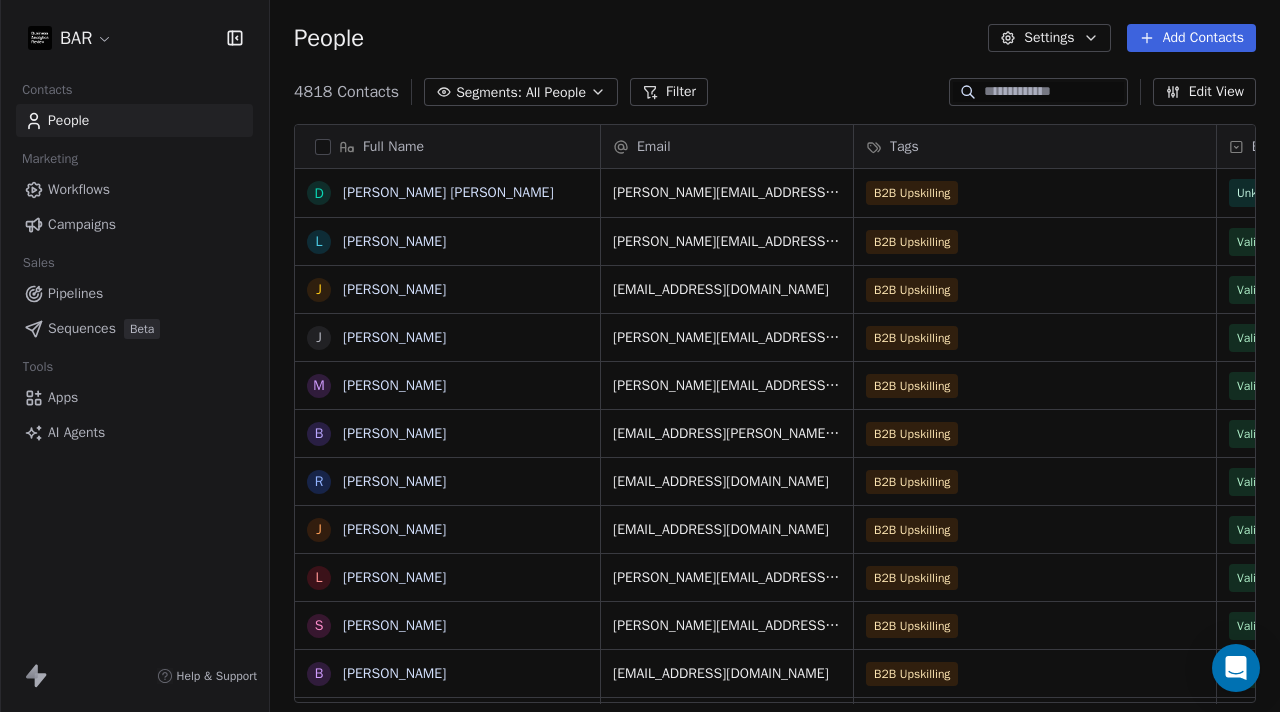 click on "Add Contacts" at bounding box center [1191, 38] 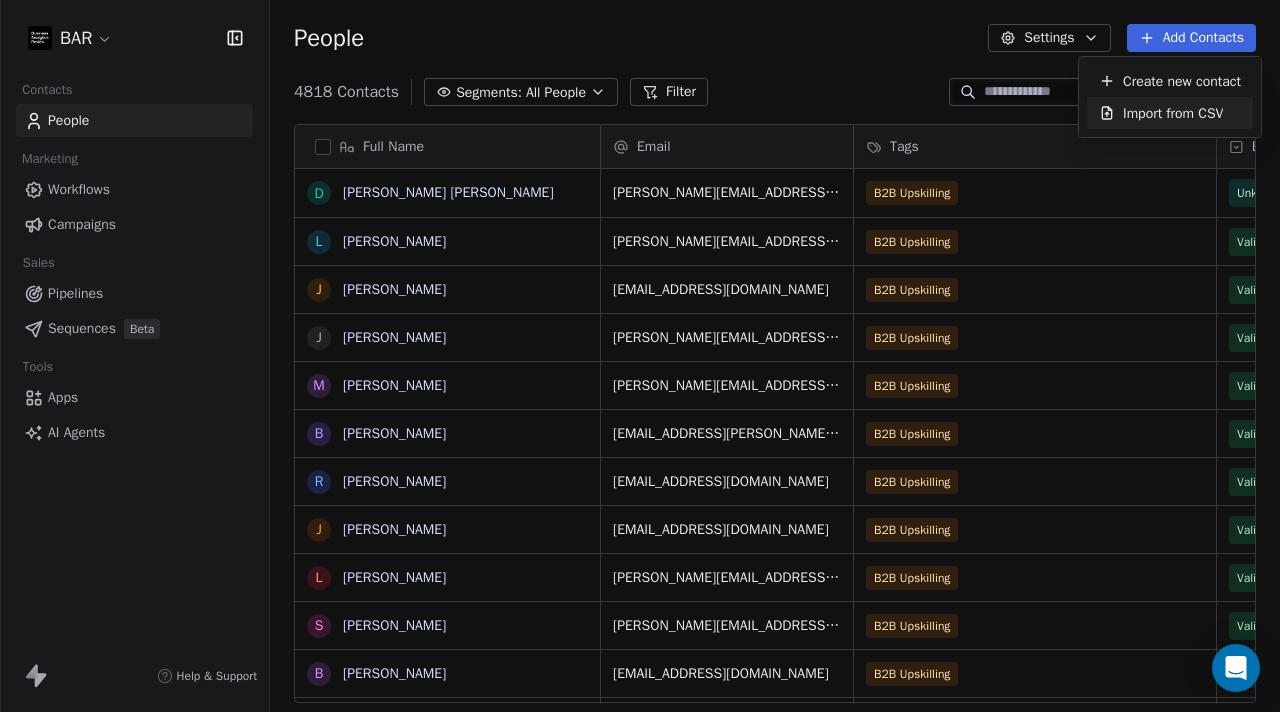 click on "Import from CSV" at bounding box center [1173, 113] 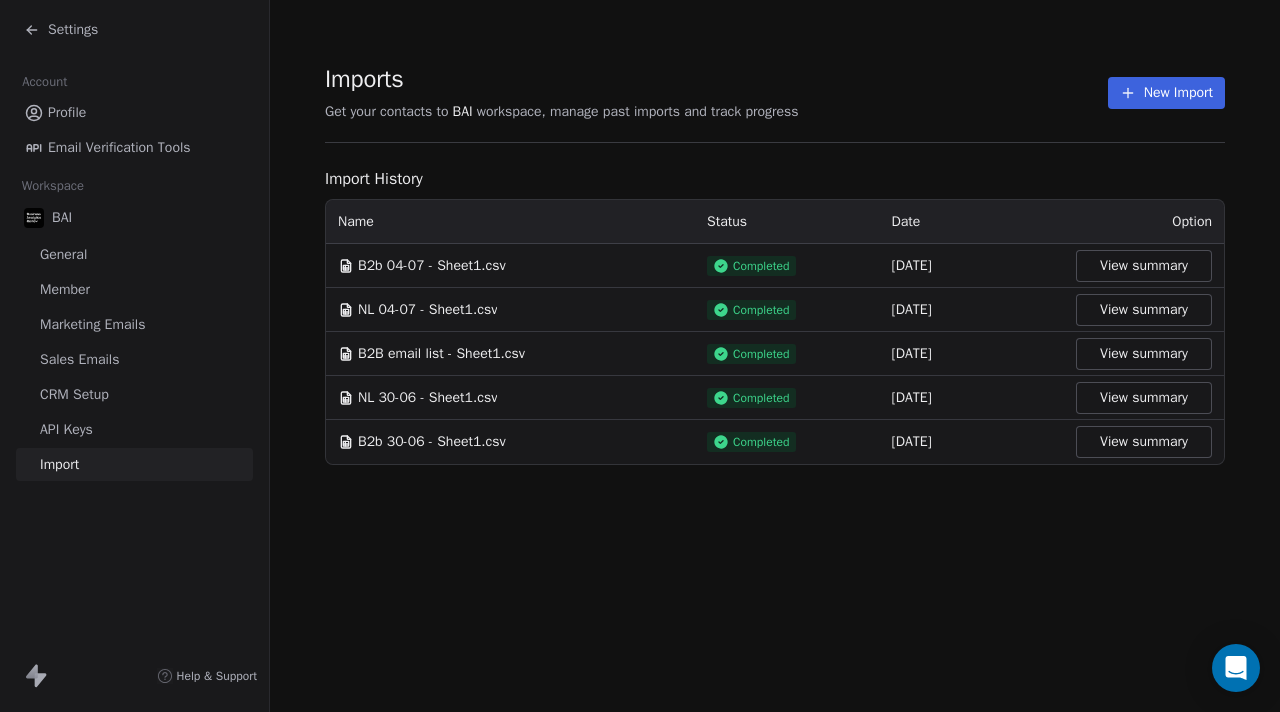 click on "New Import" at bounding box center [1166, 93] 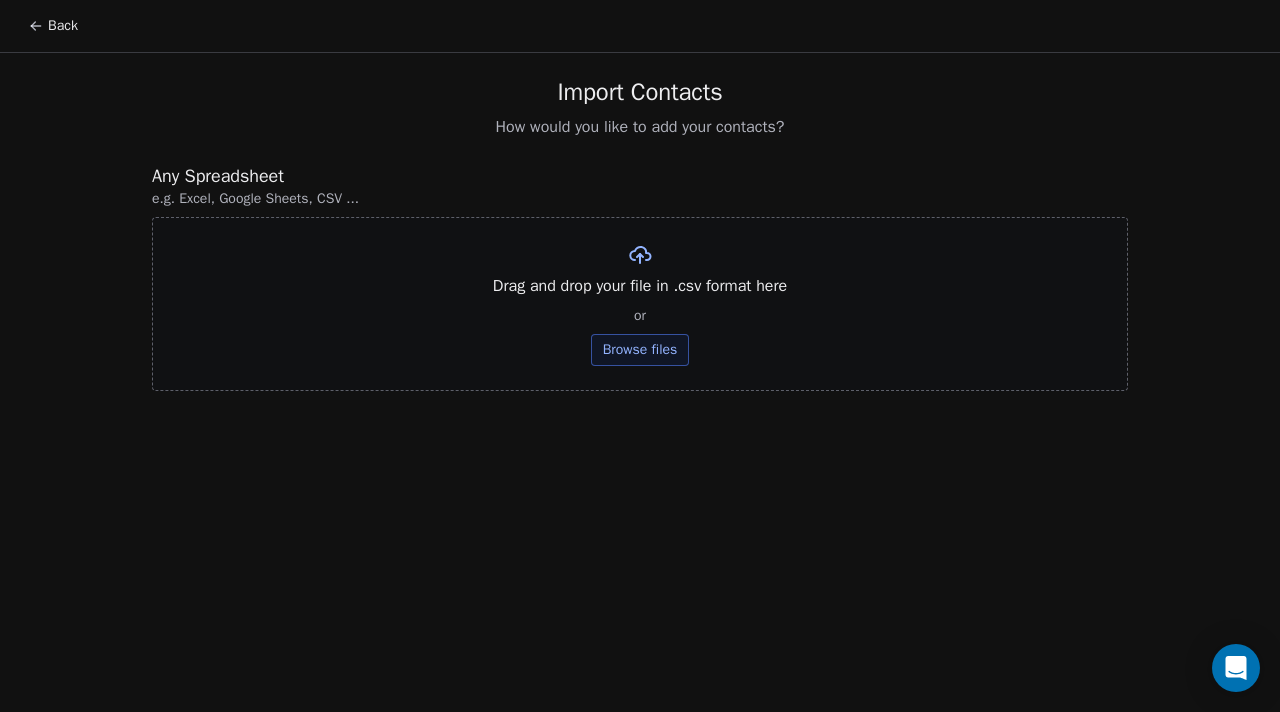 click on "Browse files" at bounding box center (640, 350) 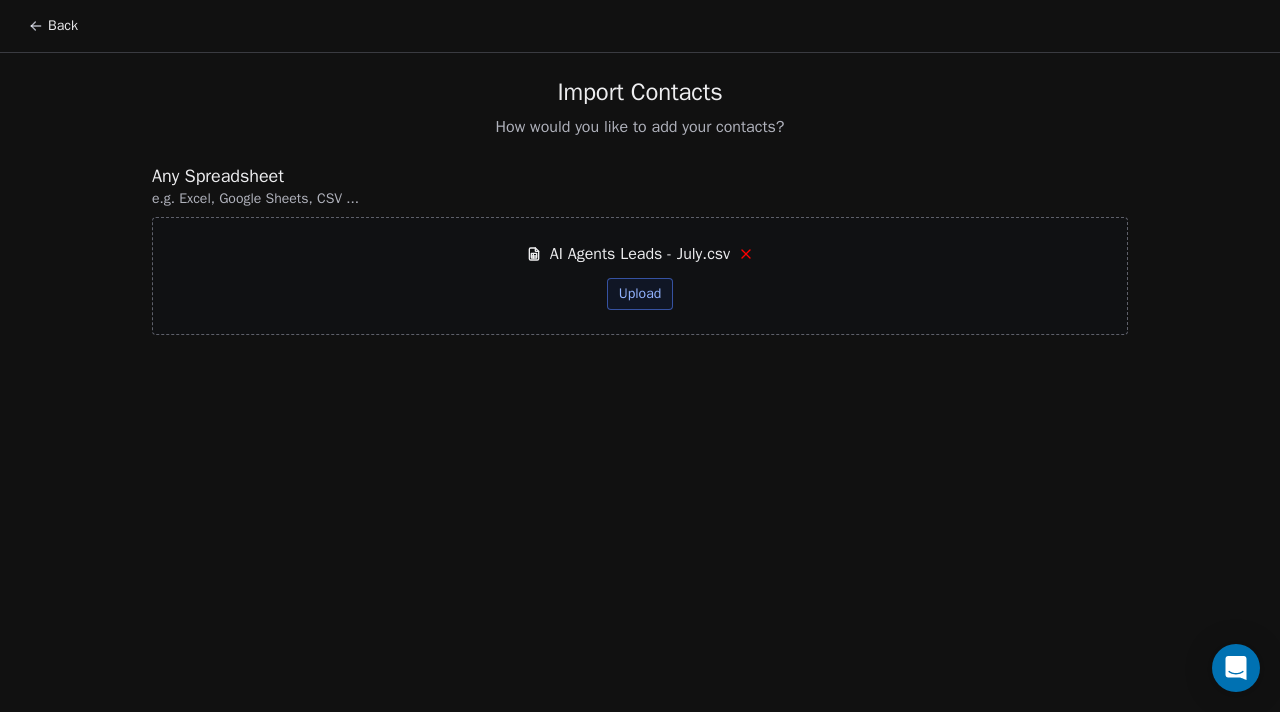 click on "Upload" at bounding box center [640, 294] 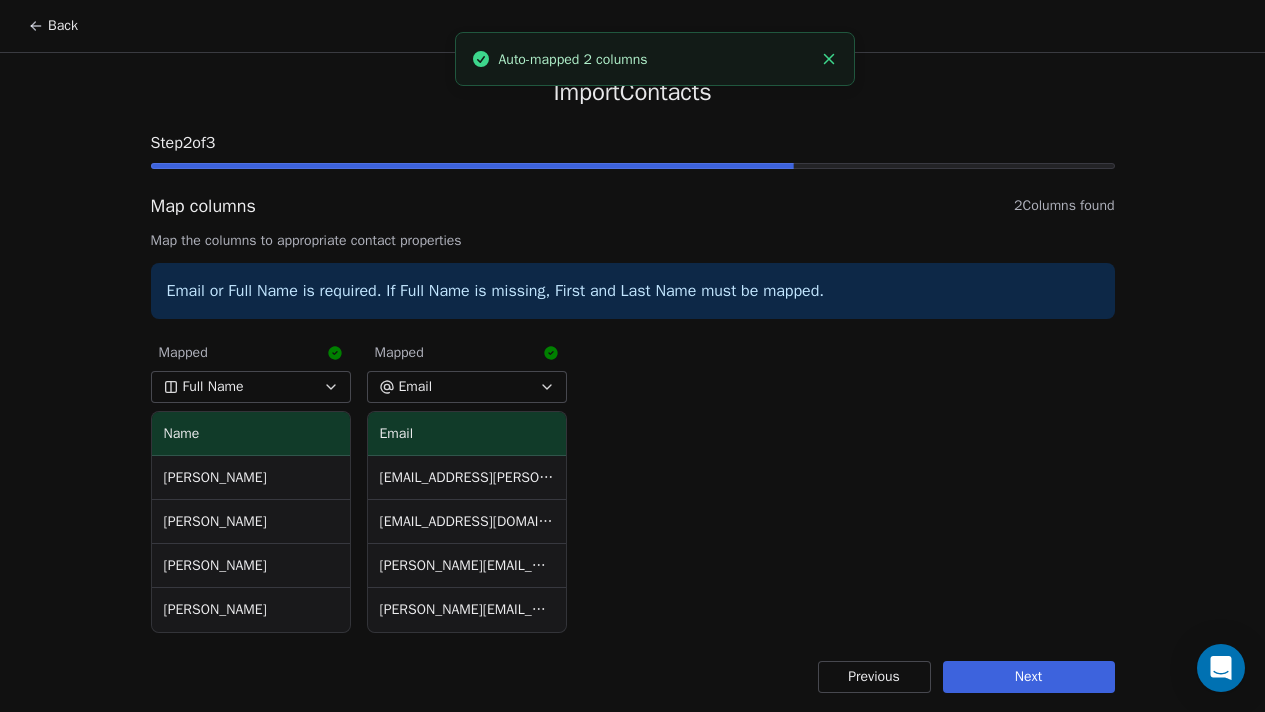 scroll, scrollTop: 5, scrollLeft: 0, axis: vertical 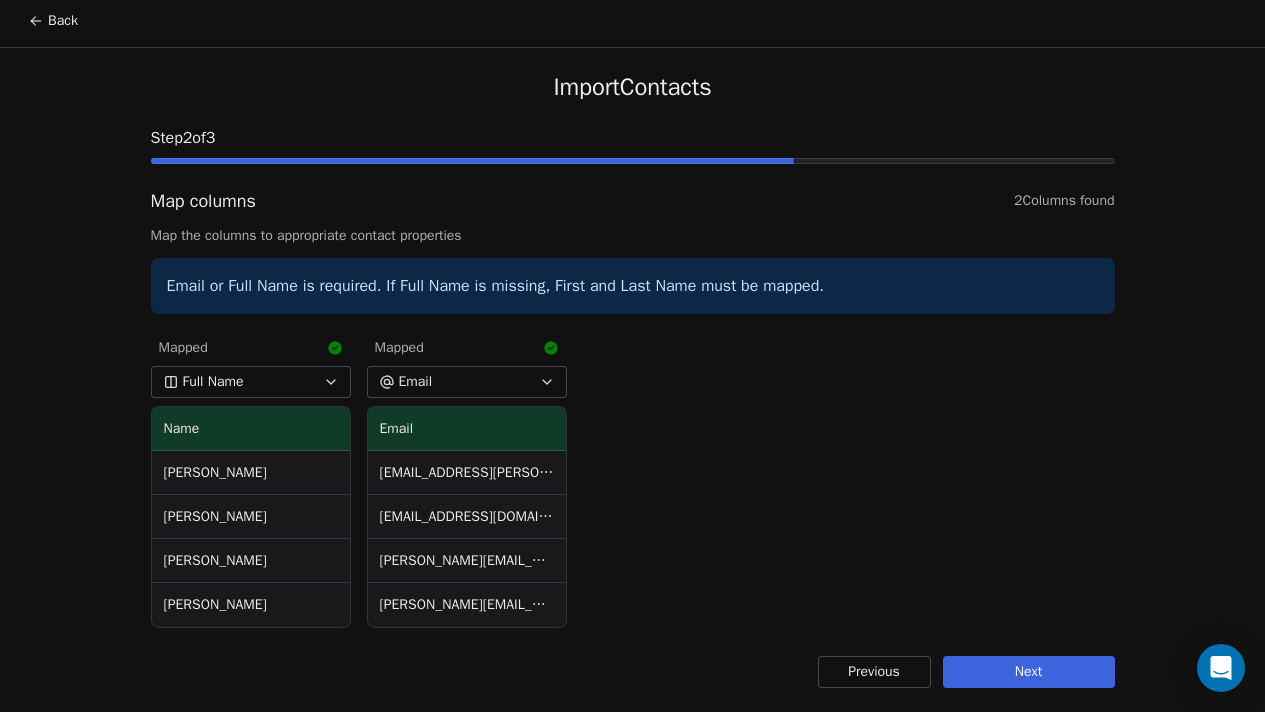 click on "Next" at bounding box center [1029, 672] 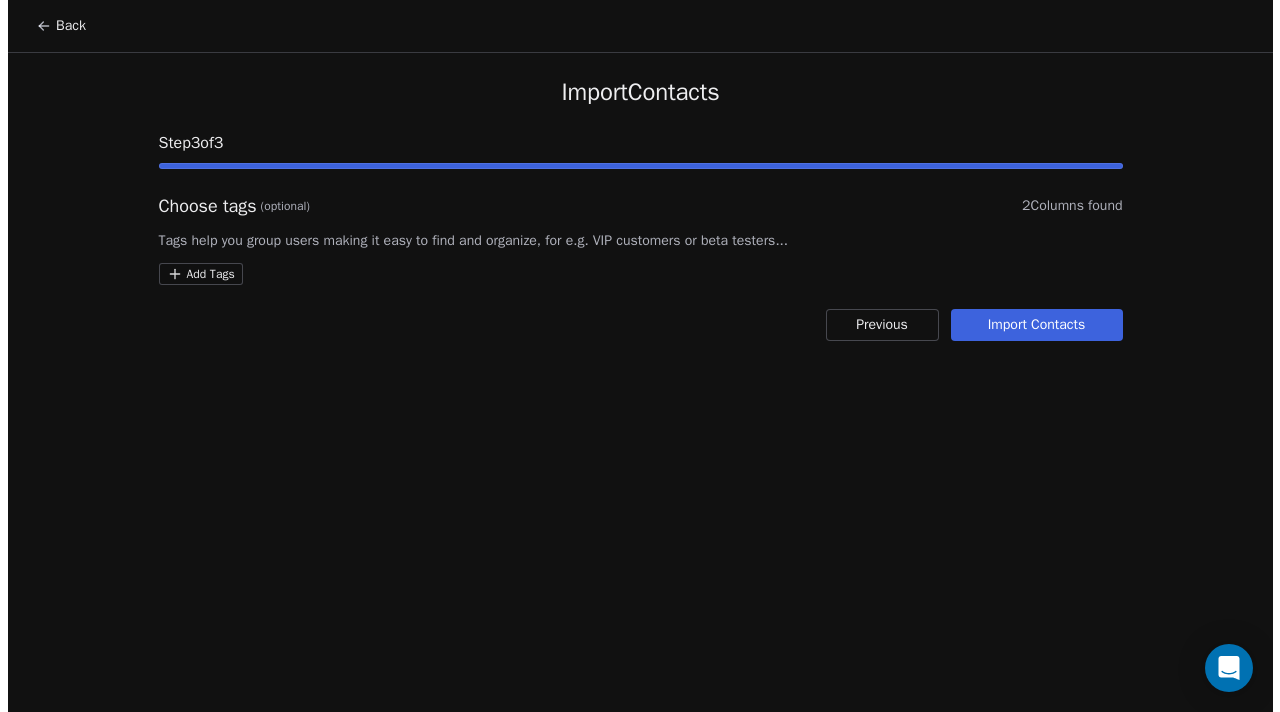 scroll, scrollTop: 0, scrollLeft: 0, axis: both 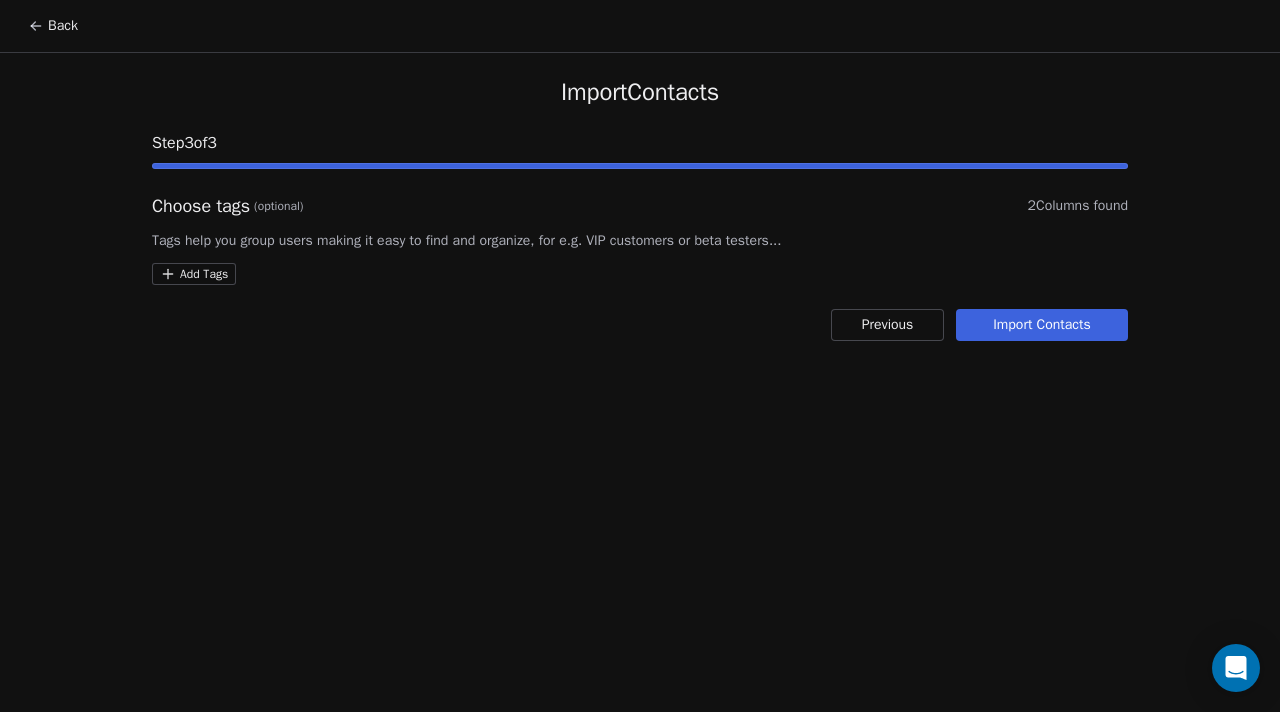 click on "Back Import  Contacts Step  3  of  3 Choose tags (optional) 2  Columns found Tags help you group users making it easy to find and organize, for e.g. VIP customers or beta testers...  Add Tags Previous Import Contacts" at bounding box center [640, 356] 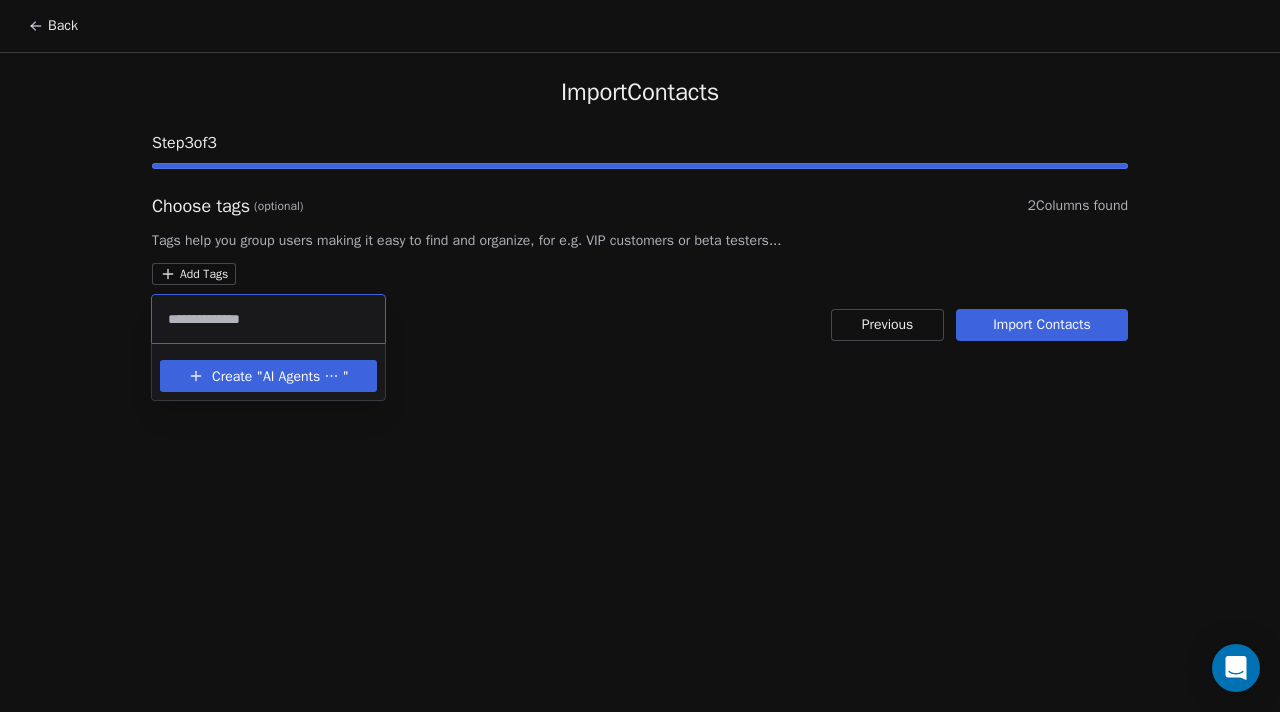 type on "**********" 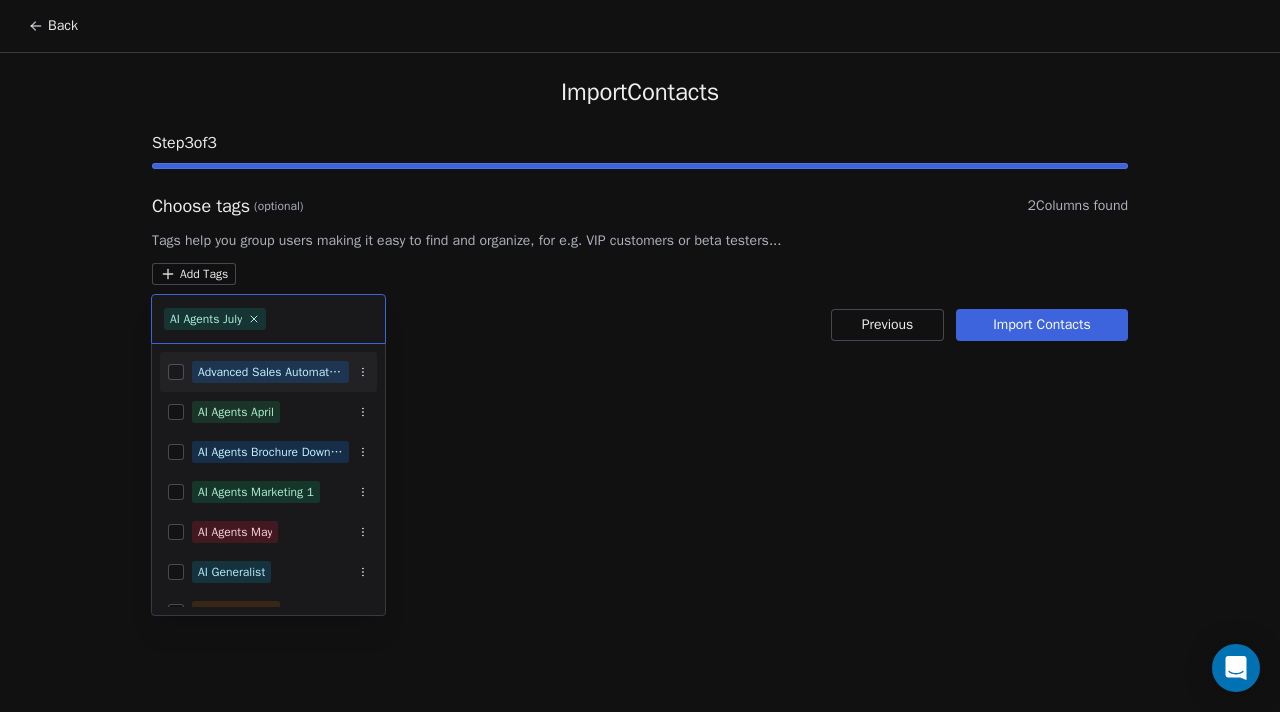 click on "Back Import  Contacts Step  3  of  3 Choose tags (optional) 2  Columns found Tags help you group users making it easy to find and organize, for e.g. VIP customers or beta testers...  Add Tags Previous Import Contacts
AI Agents July Advanced Sales Automation Agent Masterclass AI Agents April AI Agents Brochure Download AI Agents Marketing 1 AI Agents May AI Generalist B2B Upskilling BAI Newsletter BAI Skilling BAI Skilling Converted BAR - PRO bsr- pro" at bounding box center (640, 356) 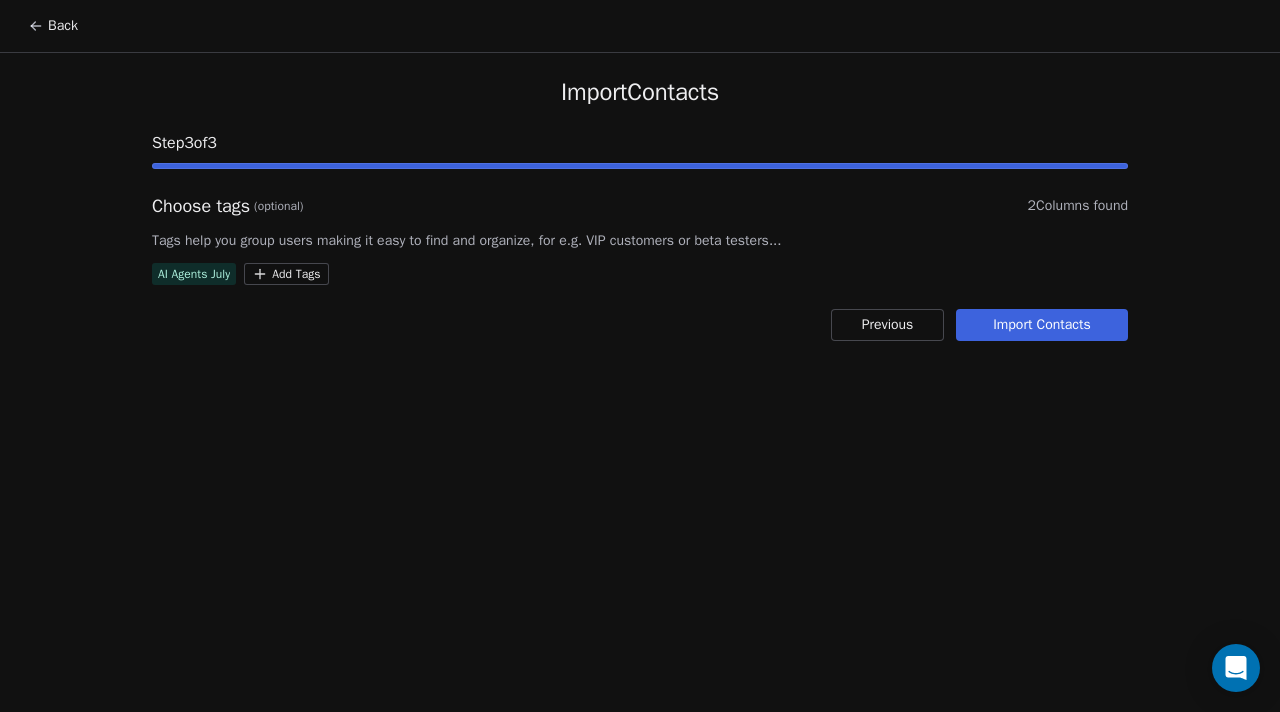 click on "Import Contacts" at bounding box center [1042, 325] 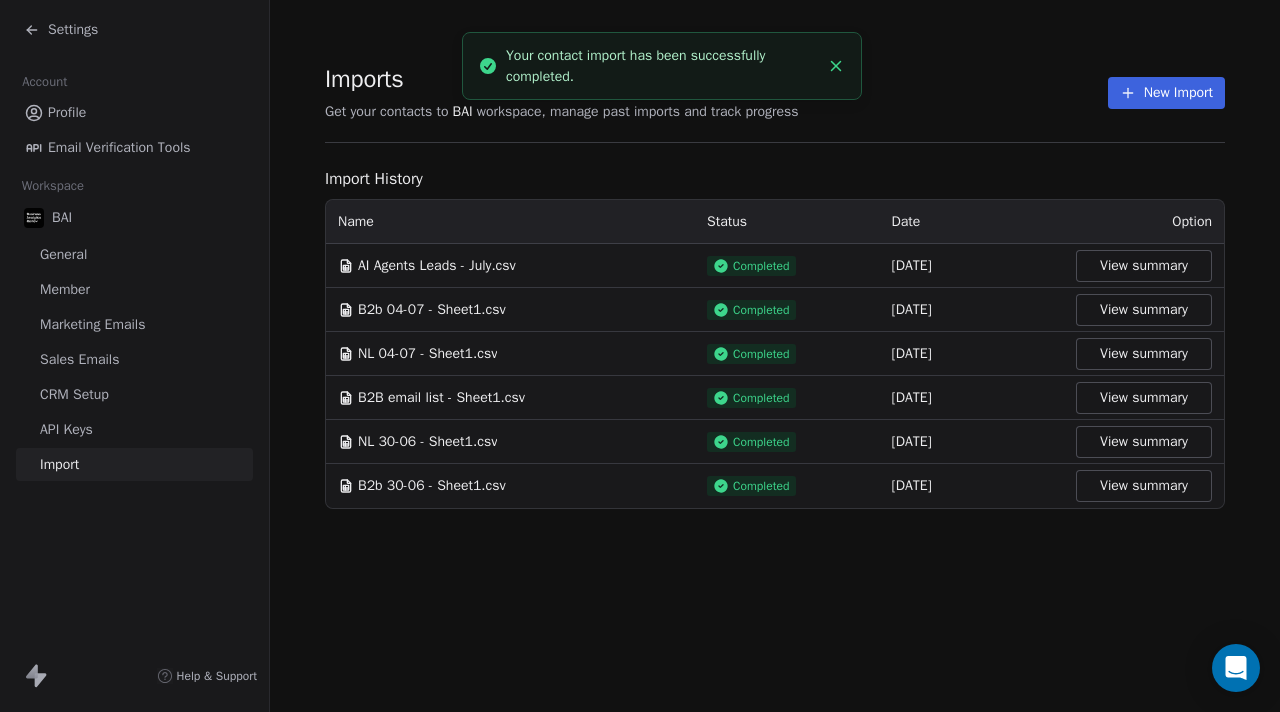 click on "Settings" at bounding box center [134, 30] 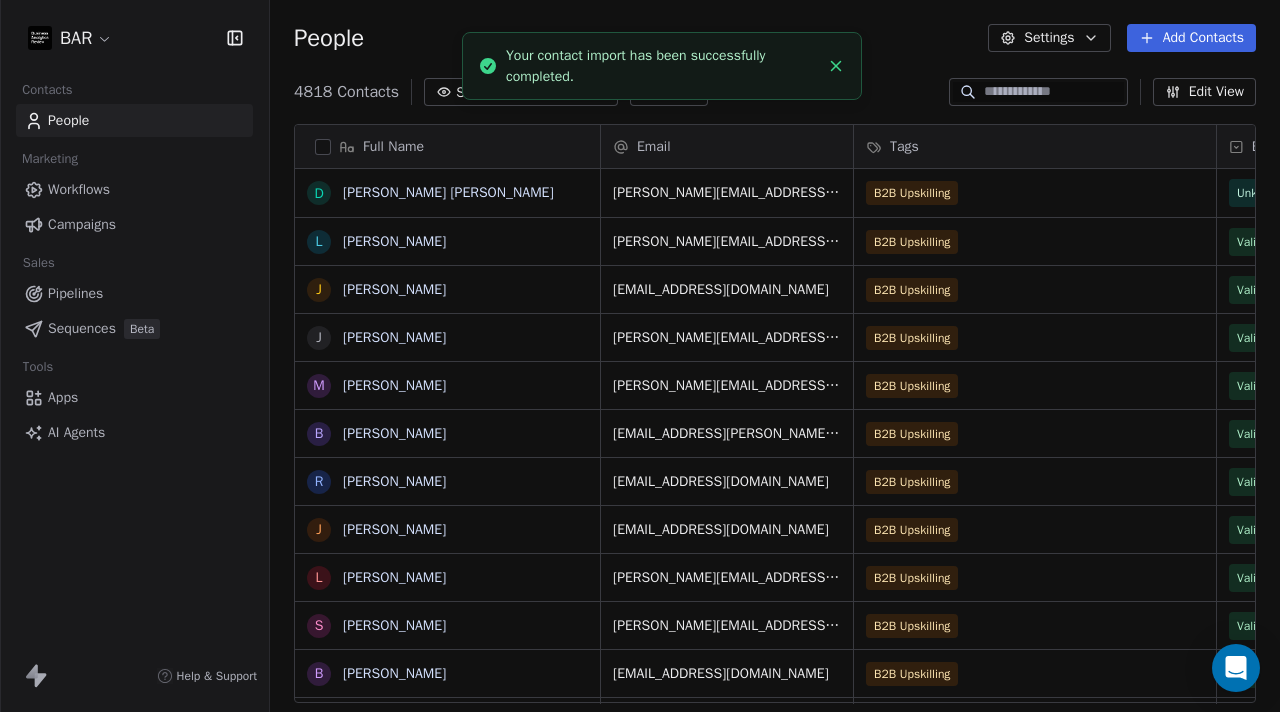 scroll, scrollTop: 16, scrollLeft: 16, axis: both 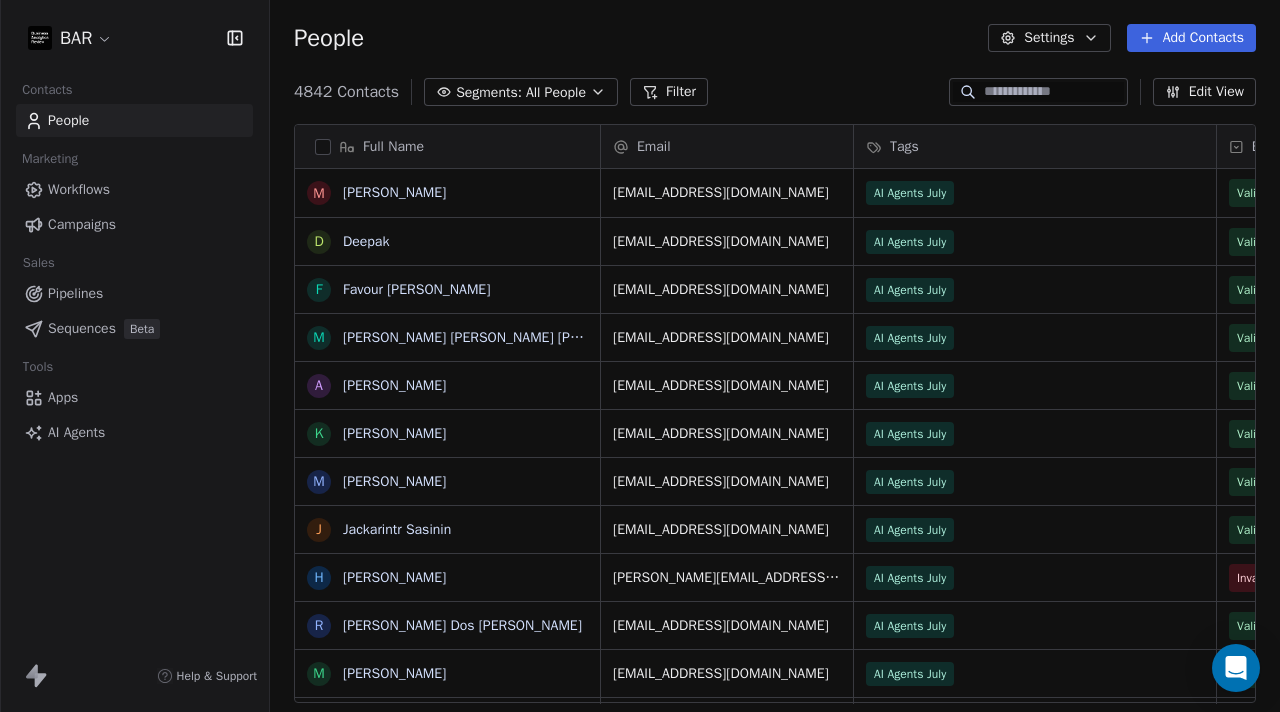 click on "Campaigns" at bounding box center (82, 224) 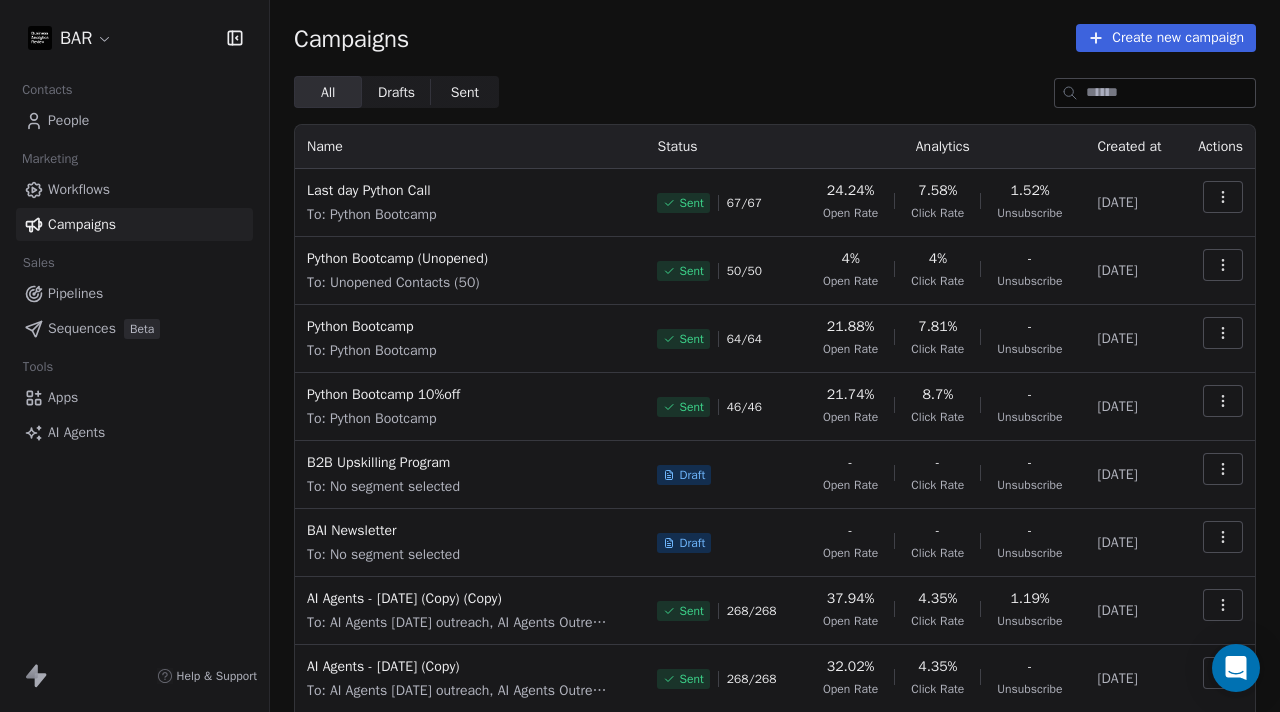 click on "Workflows" at bounding box center [79, 189] 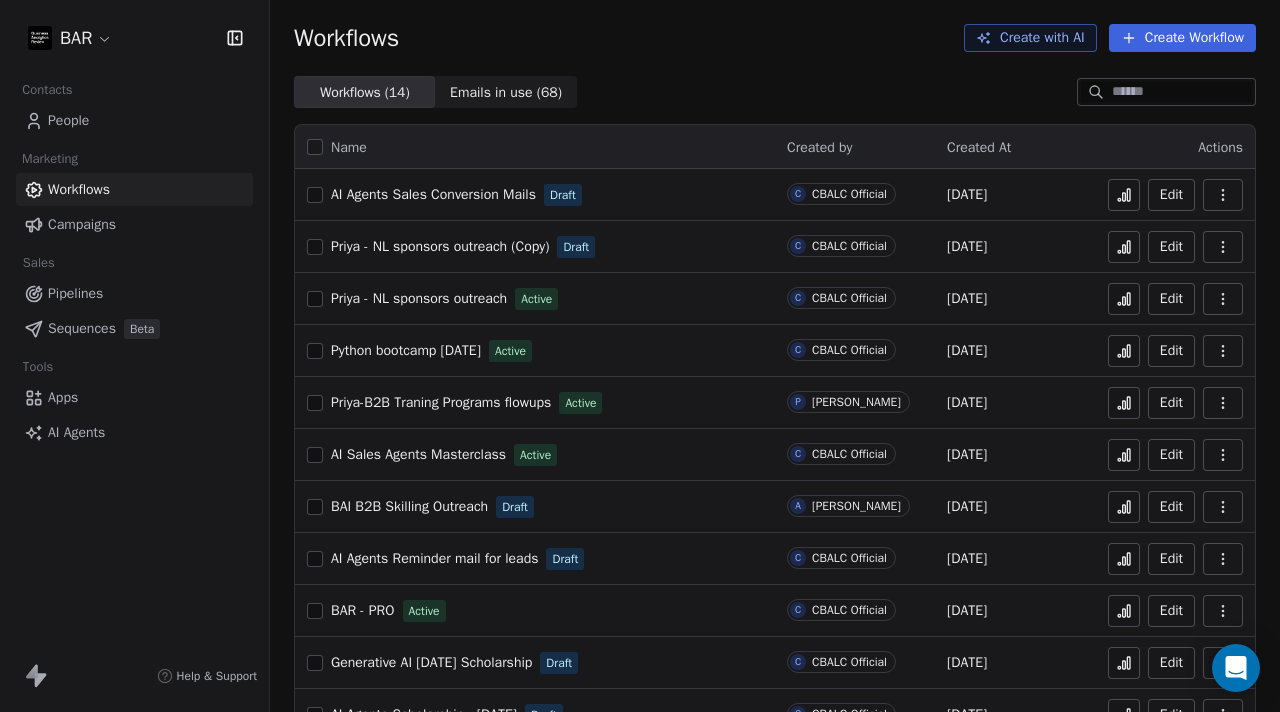 click on "AI Agents Sales Conversion Mails" at bounding box center [433, 195] 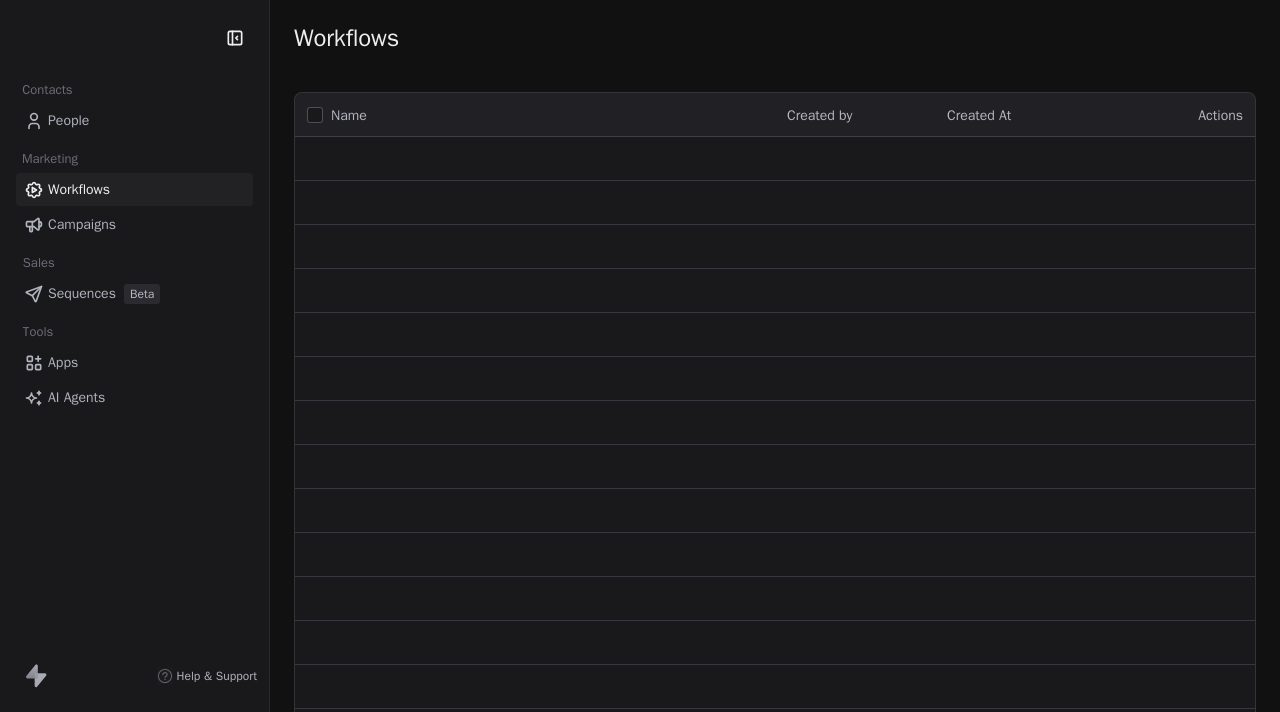 scroll, scrollTop: 0, scrollLeft: 0, axis: both 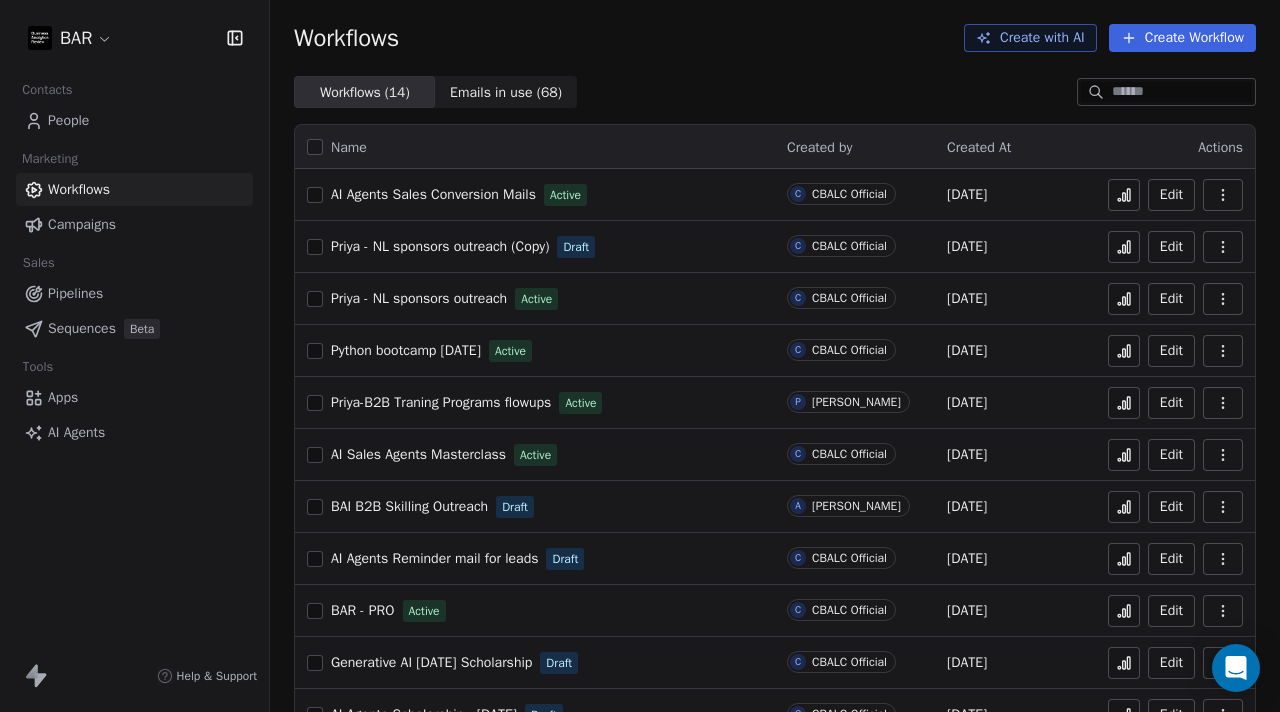 click on "AI Agents Sales Conversion Mails" at bounding box center (433, 195) 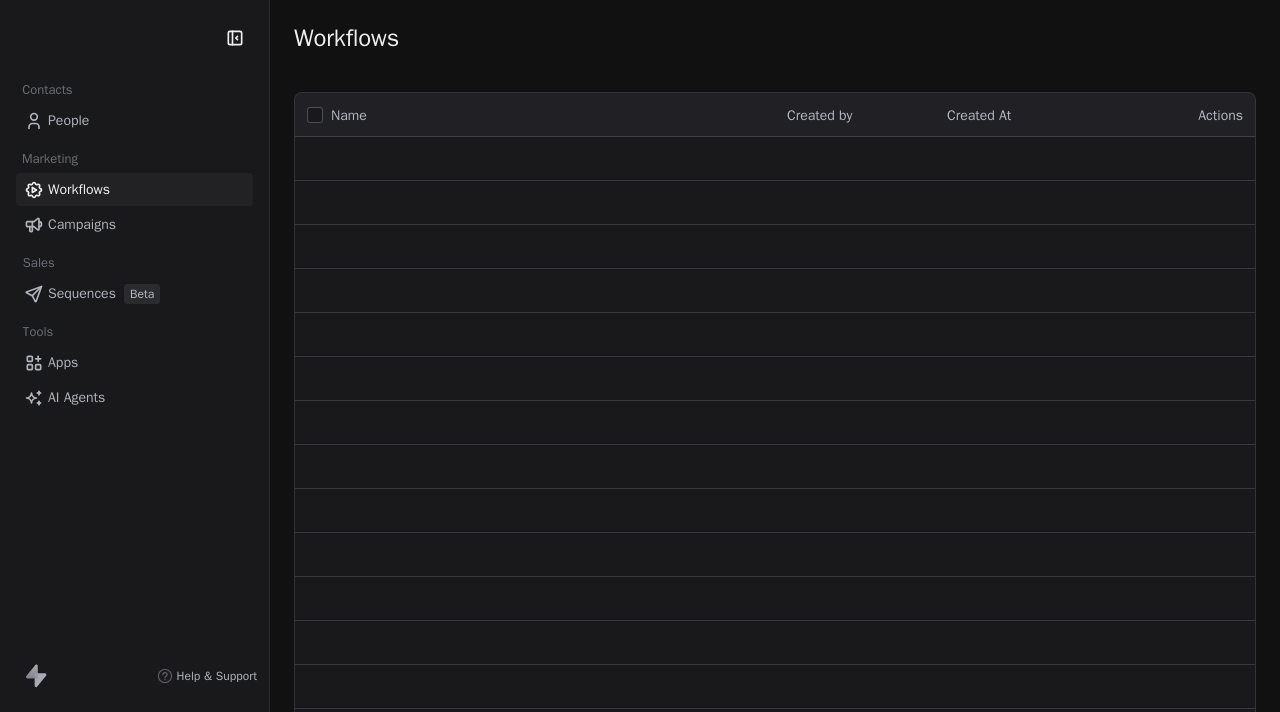 scroll, scrollTop: 0, scrollLeft: 0, axis: both 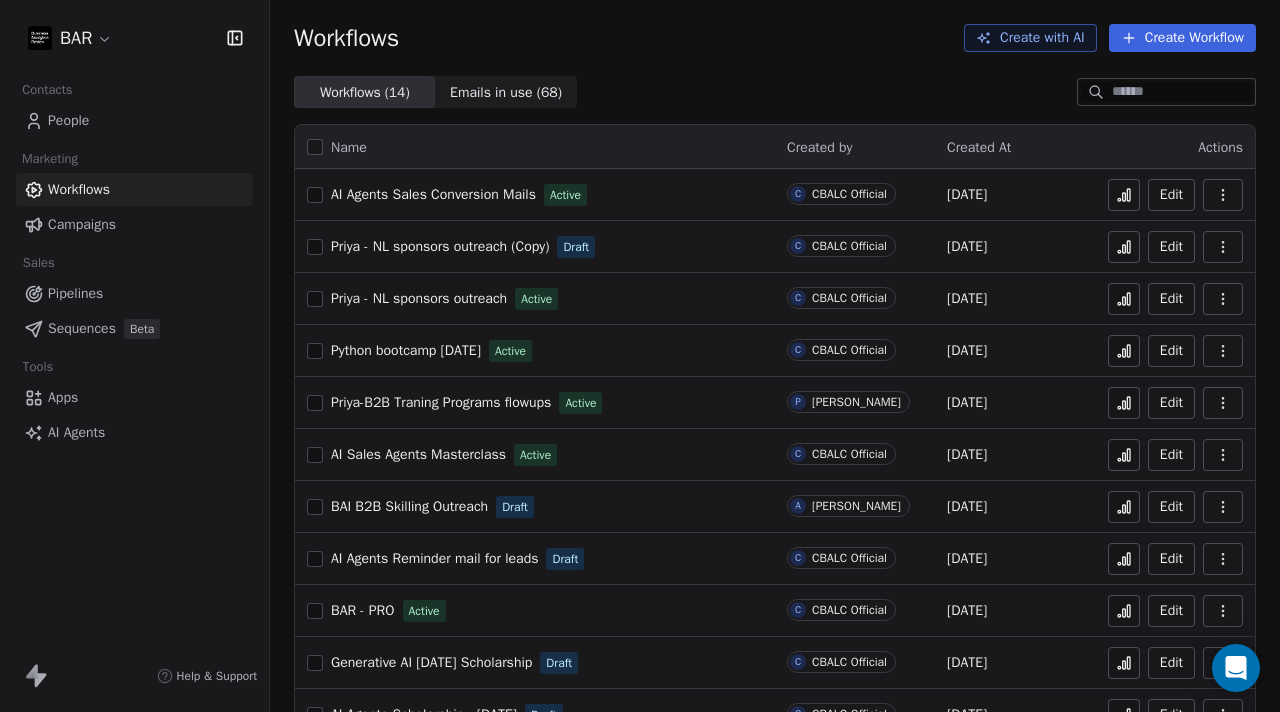 click 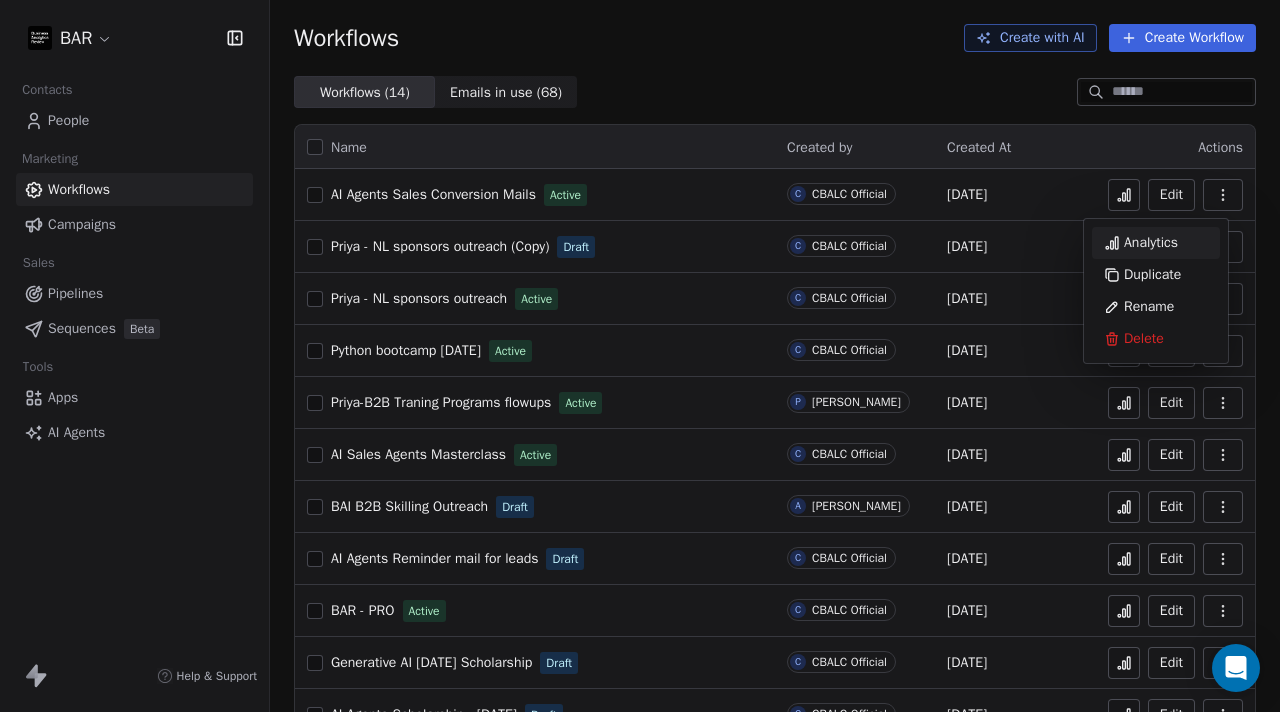click on "Analytics" at bounding box center [1151, 243] 